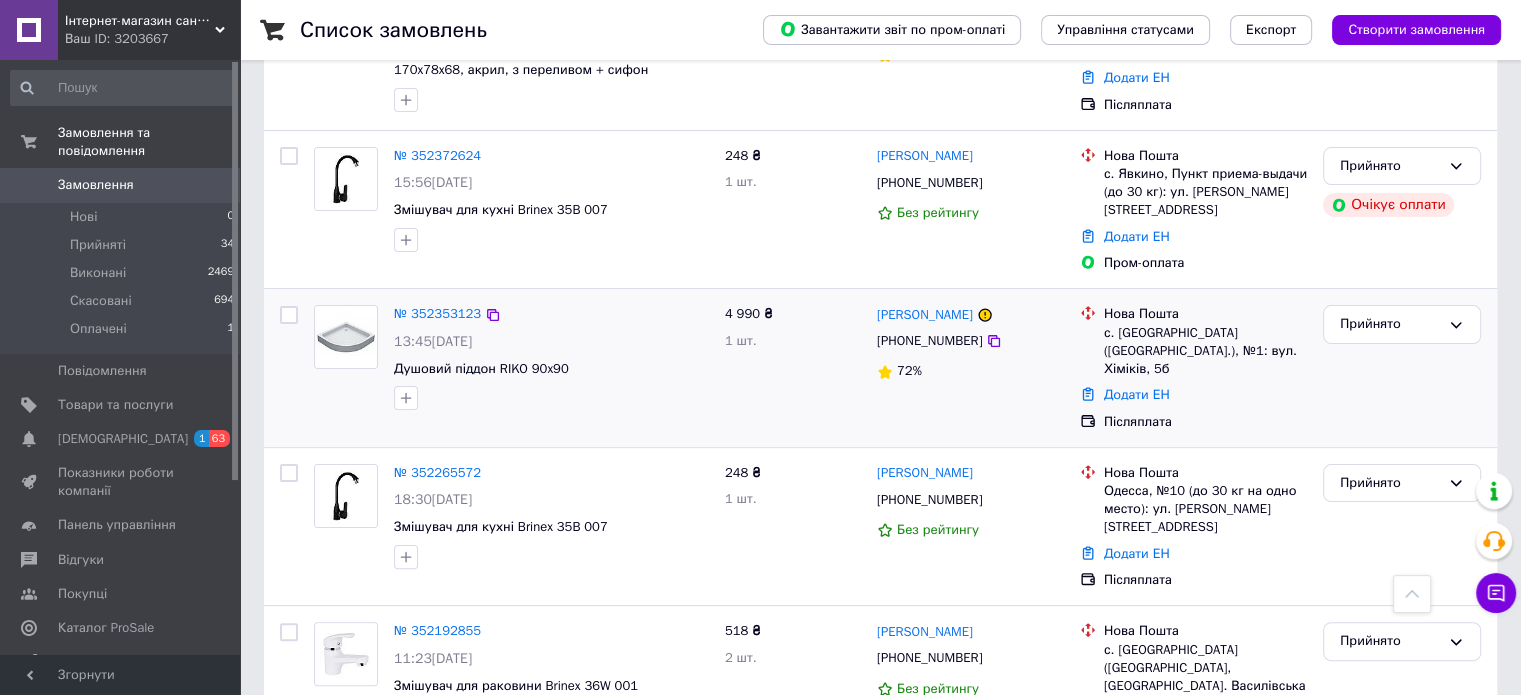 scroll, scrollTop: 100, scrollLeft: 0, axis: vertical 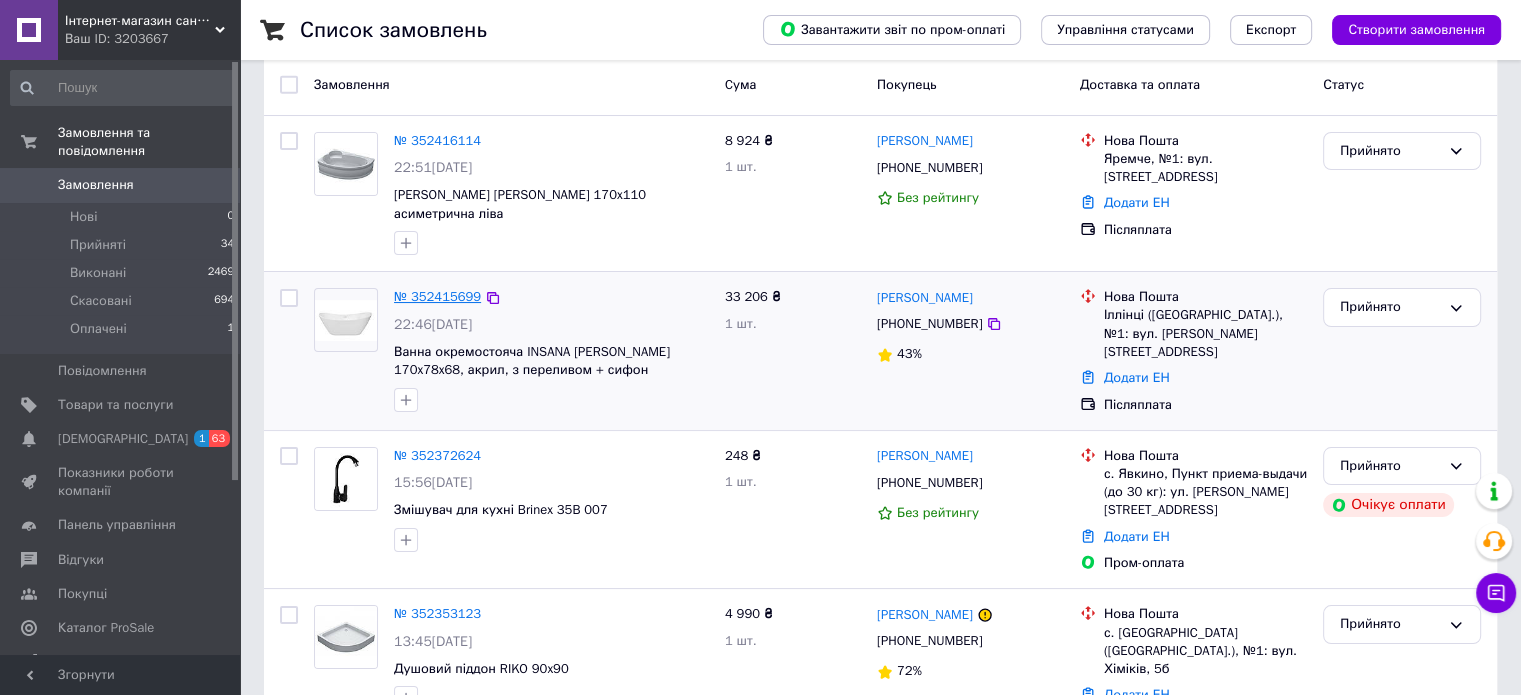 click on "№ 352415699" at bounding box center [437, 296] 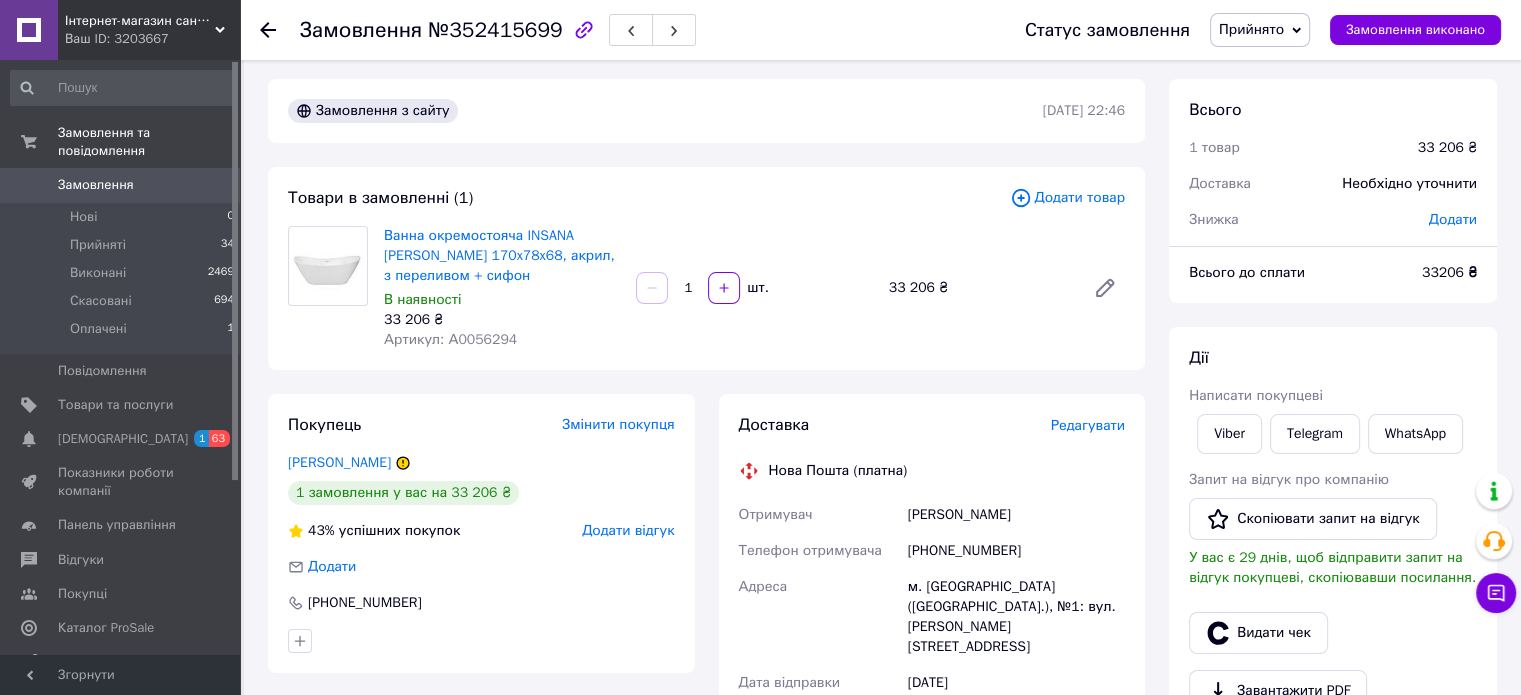 scroll, scrollTop: 0, scrollLeft: 0, axis: both 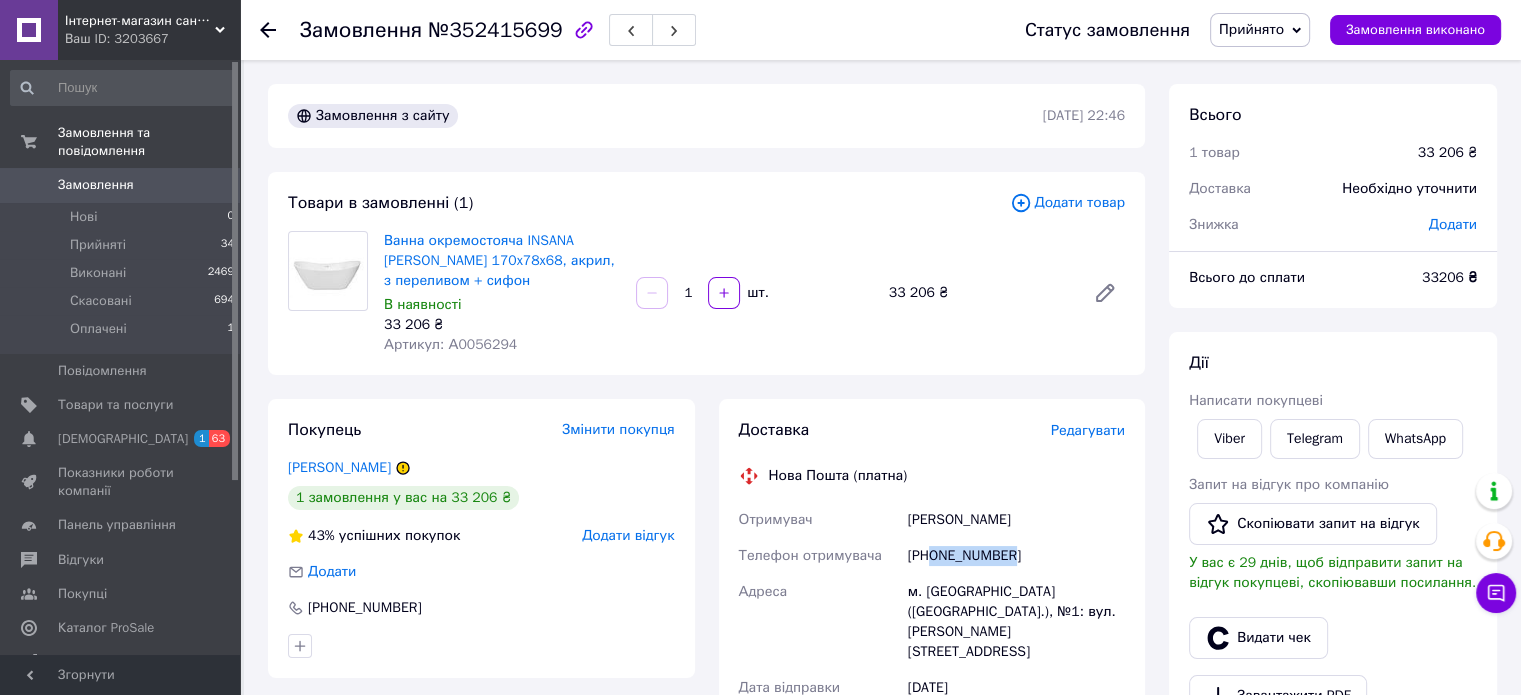 drag, startPoint x: 929, startPoint y: 557, endPoint x: 1041, endPoint y: 553, distance: 112.0714 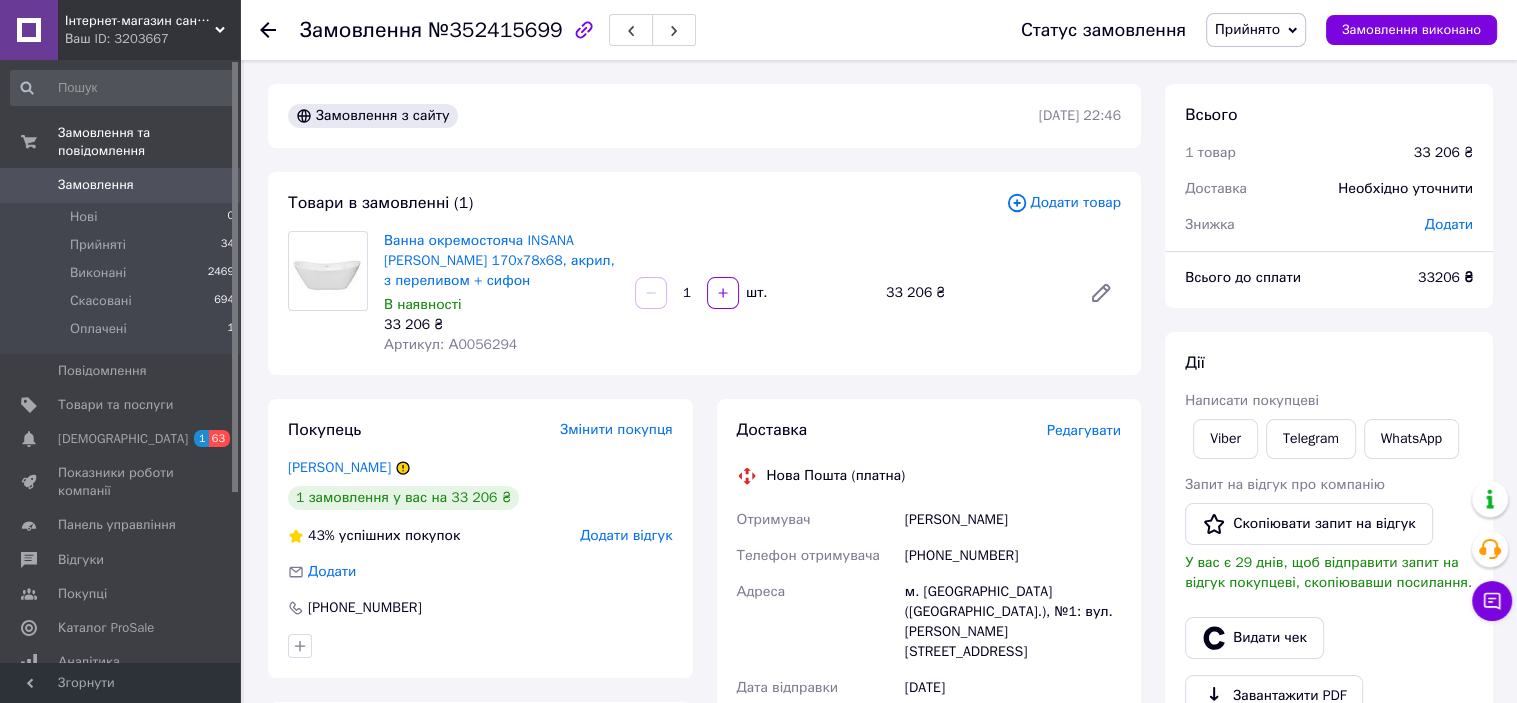 click 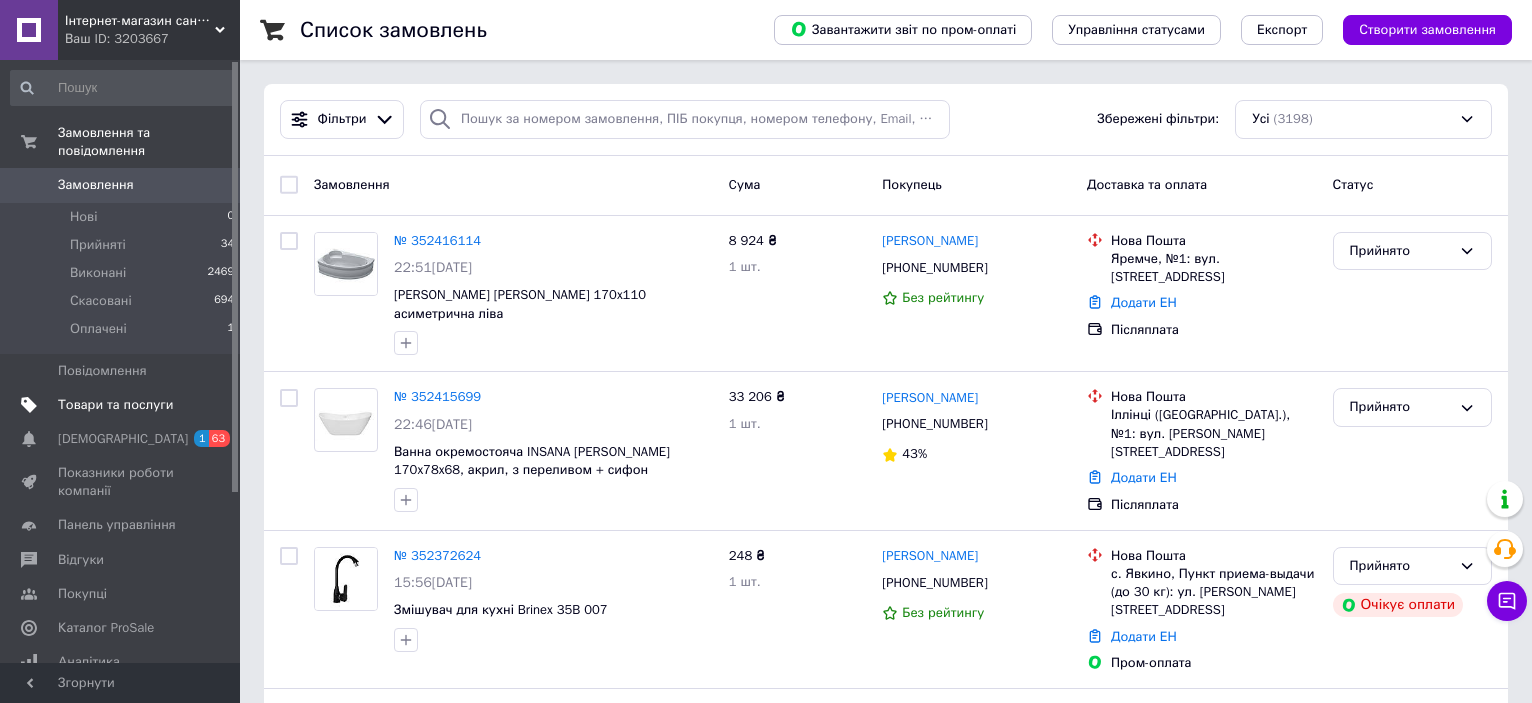 click on "Товари та послуги" at bounding box center (115, 405) 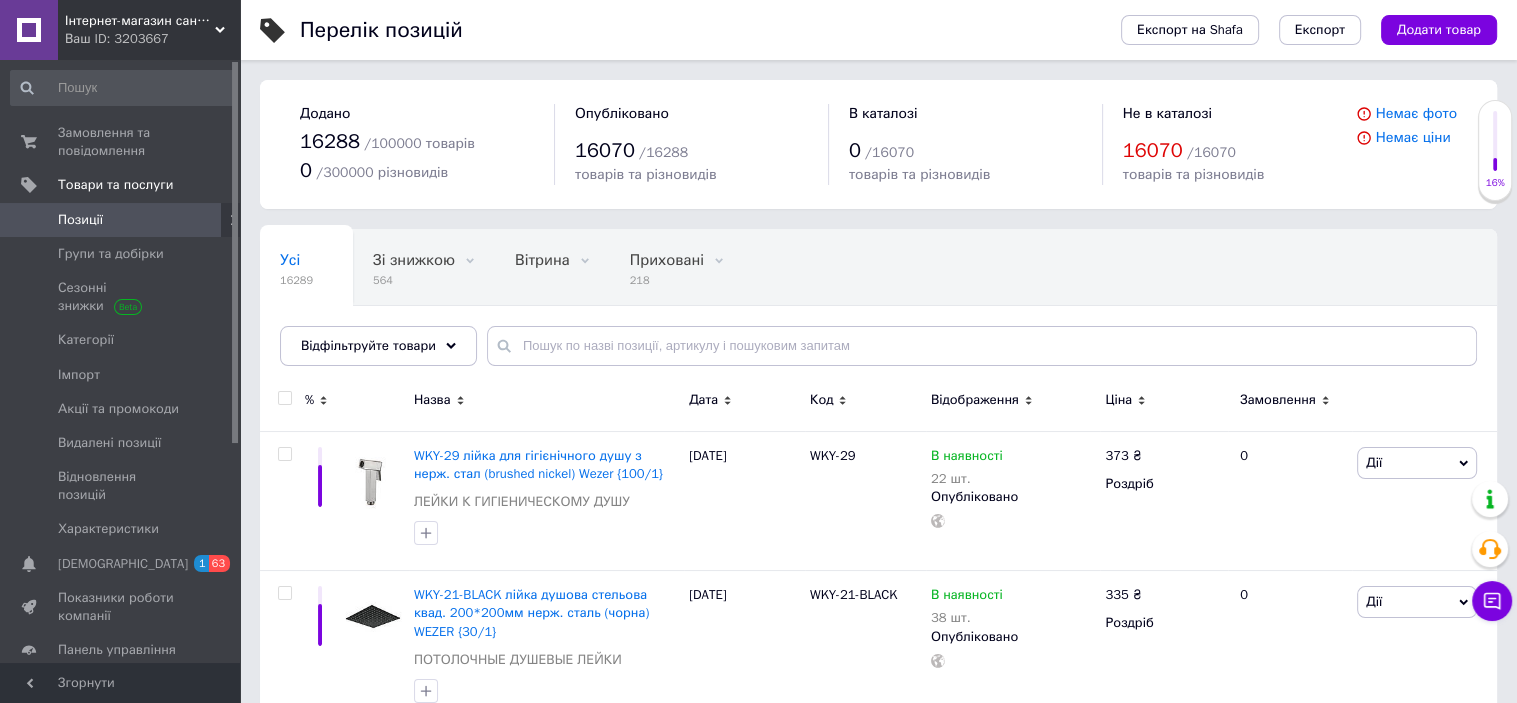 click on "Ваш ID: 3203667" at bounding box center (152, 39) 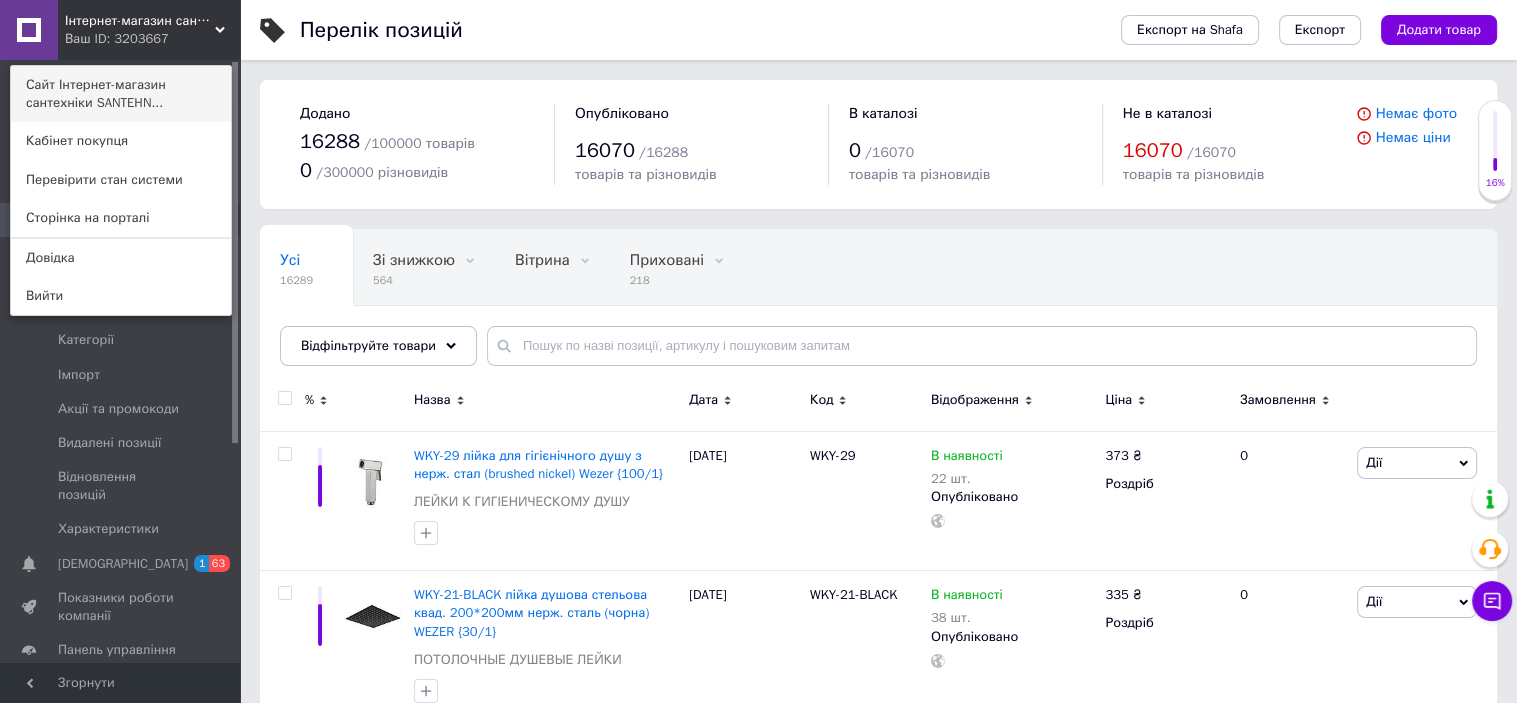 click on "Сайт Інтернет-магазин сантехніки SANTEHN..." at bounding box center [121, 94] 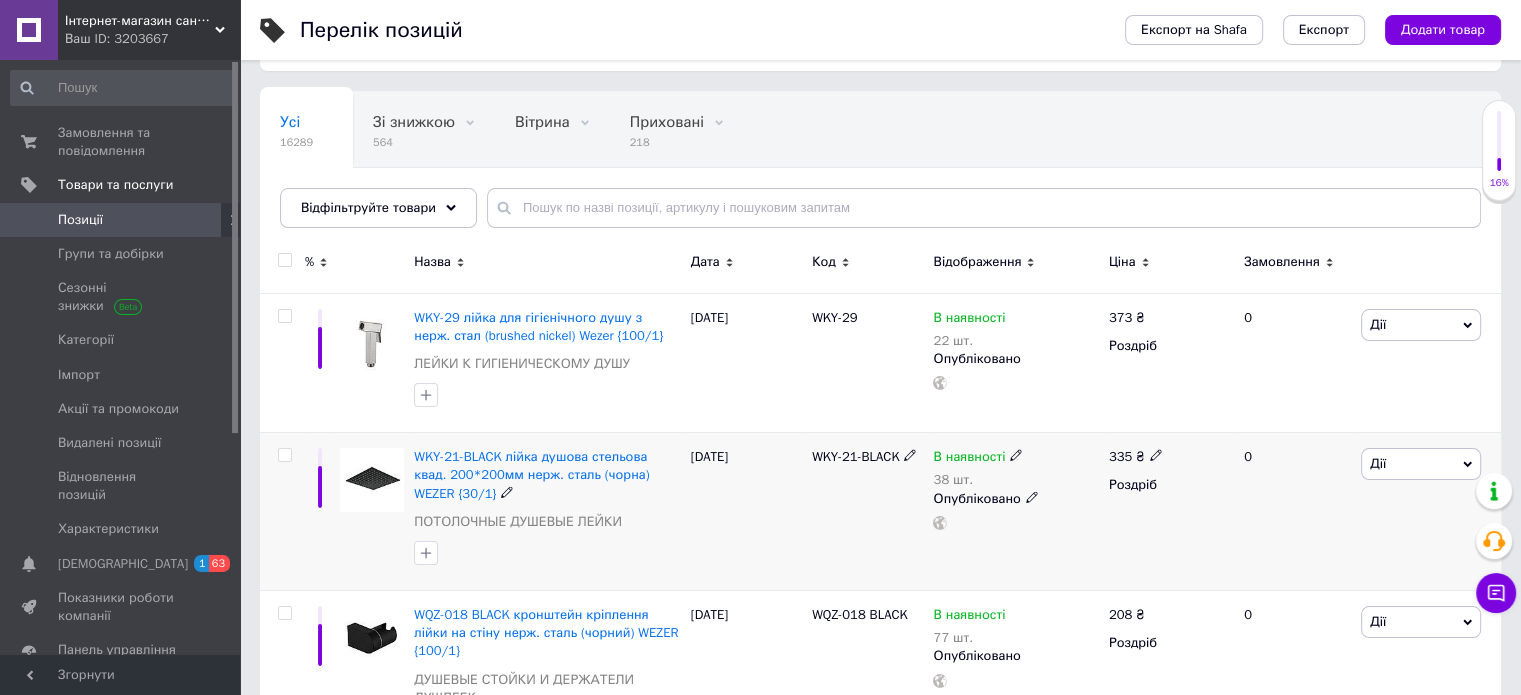 scroll, scrollTop: 300, scrollLeft: 0, axis: vertical 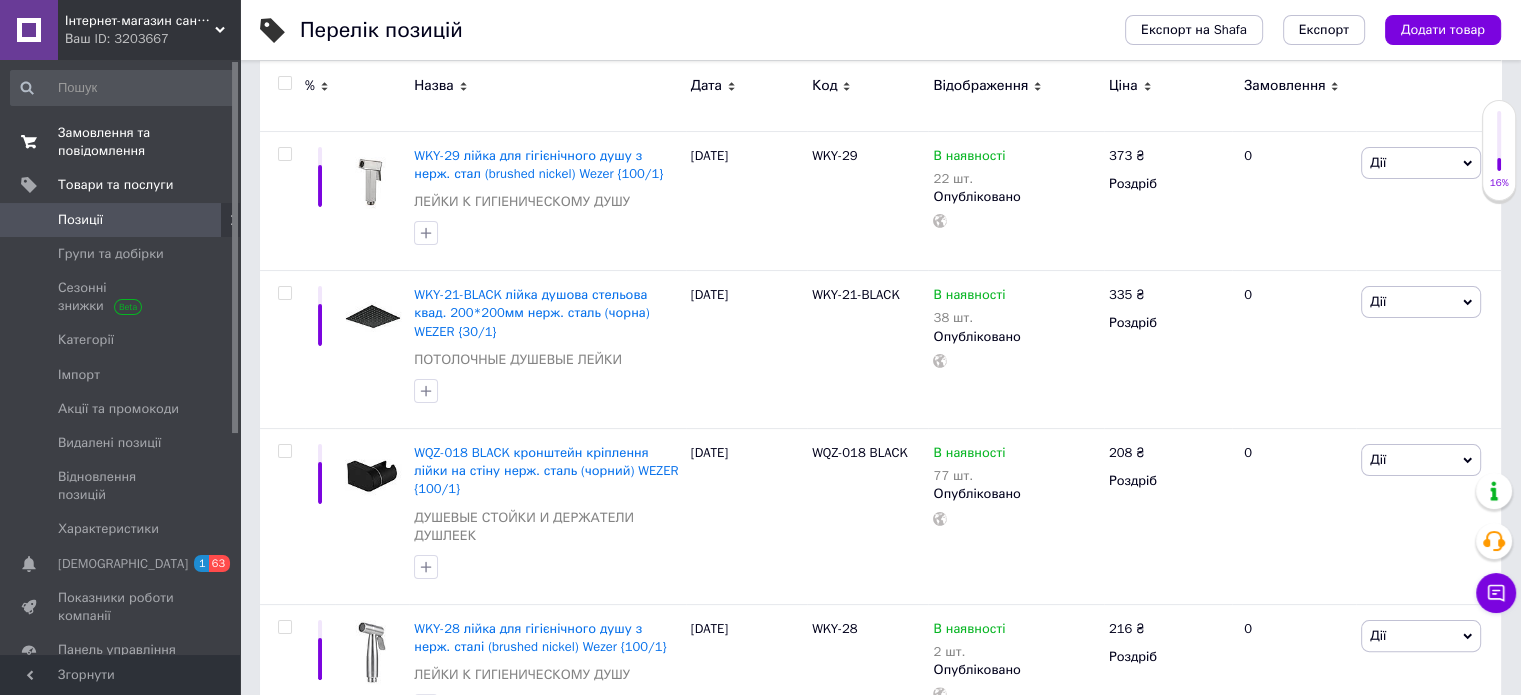 click on "Замовлення та повідомлення" at bounding box center (121, 142) 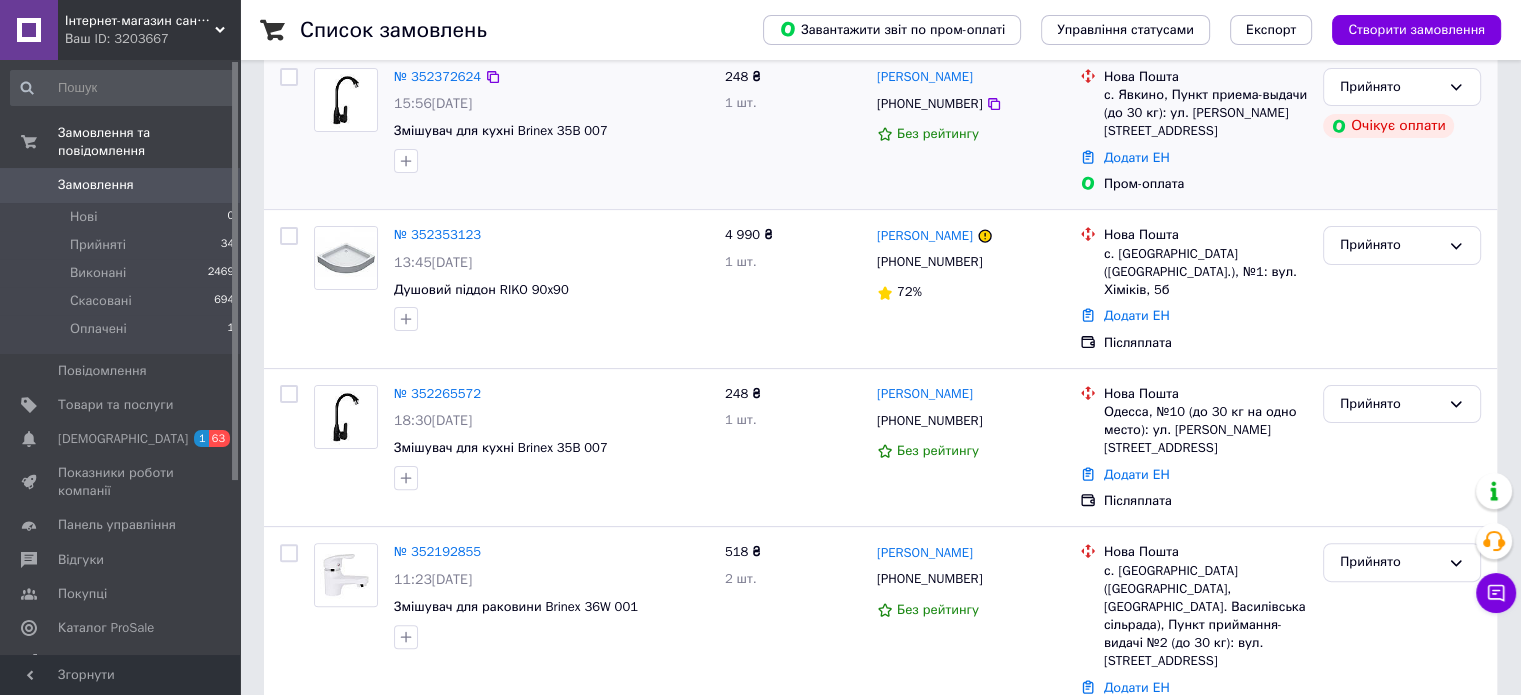 scroll, scrollTop: 500, scrollLeft: 0, axis: vertical 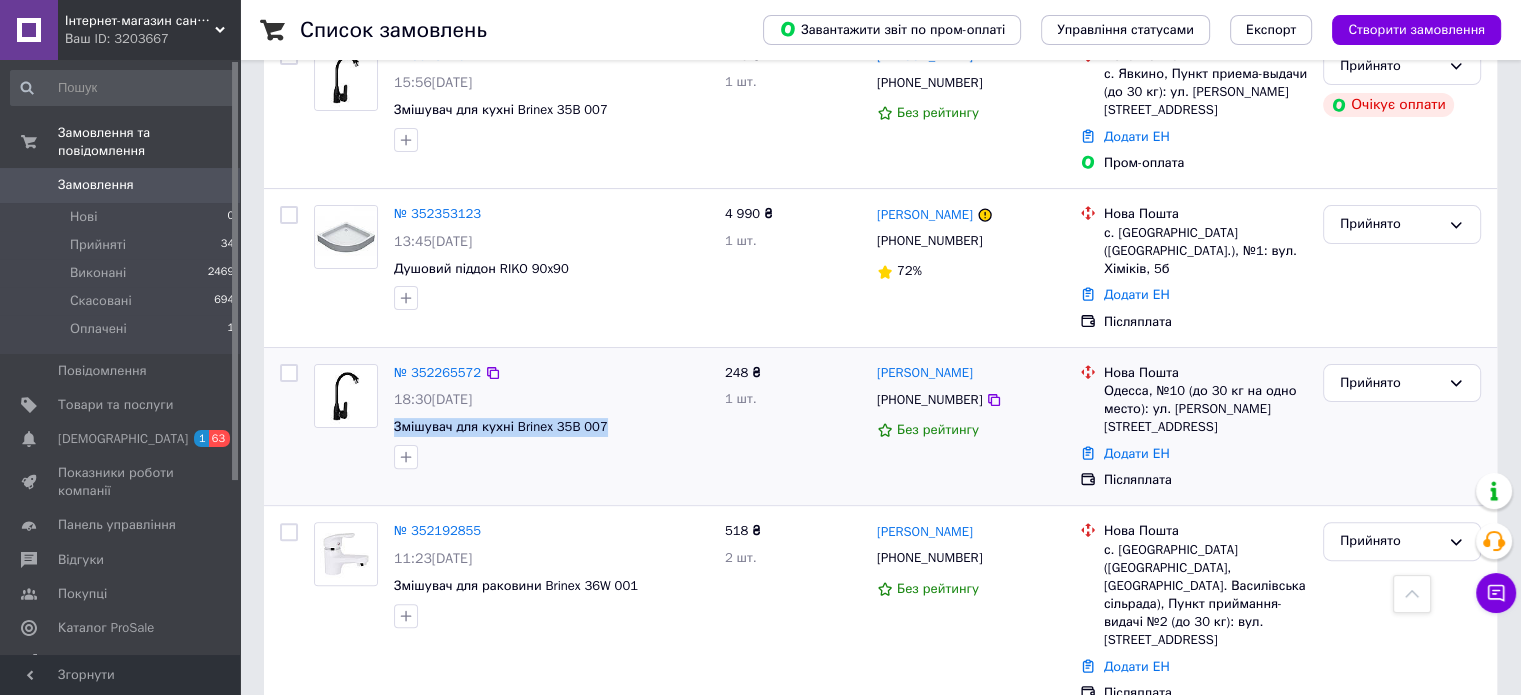 drag, startPoint x: 623, startPoint y: 398, endPoint x: 392, endPoint y: 387, distance: 231.26175 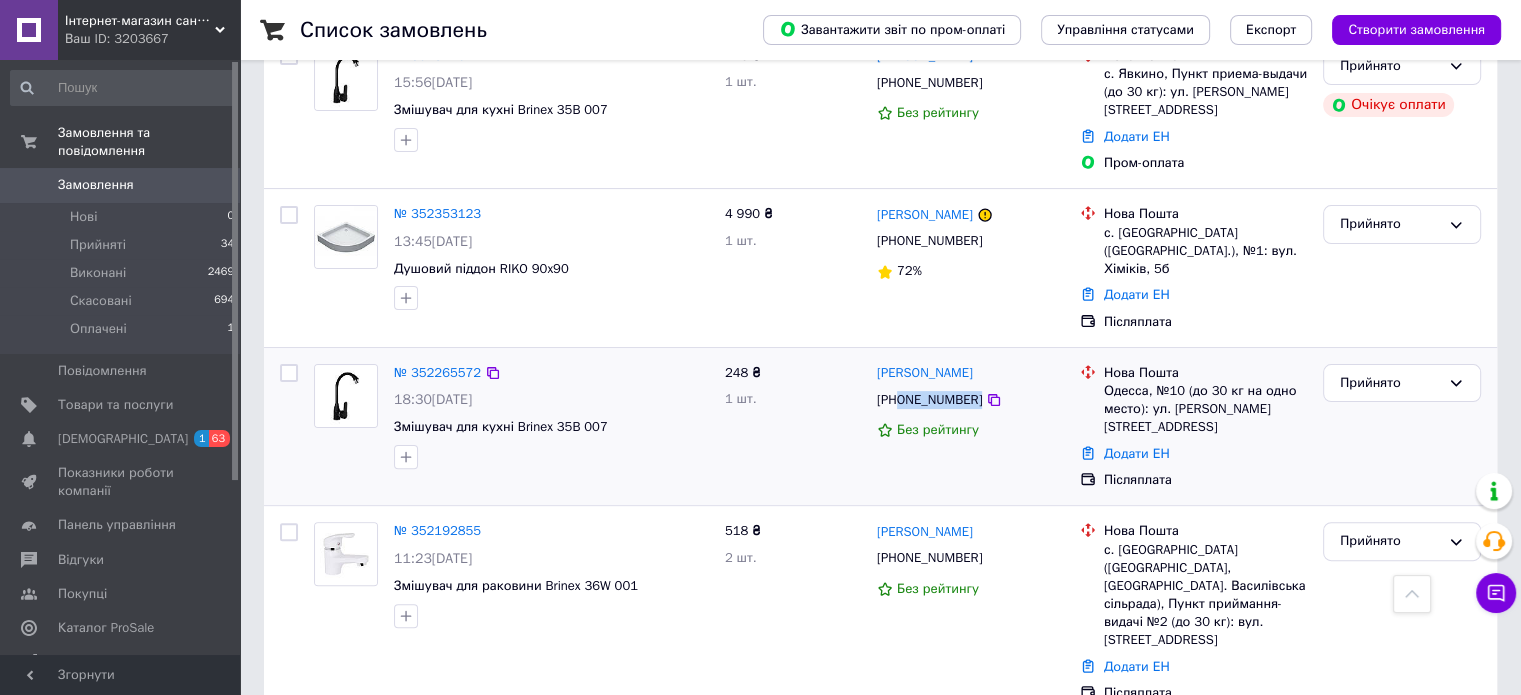 drag, startPoint x: 900, startPoint y: 359, endPoint x: 969, endPoint y: 378, distance: 71.568146 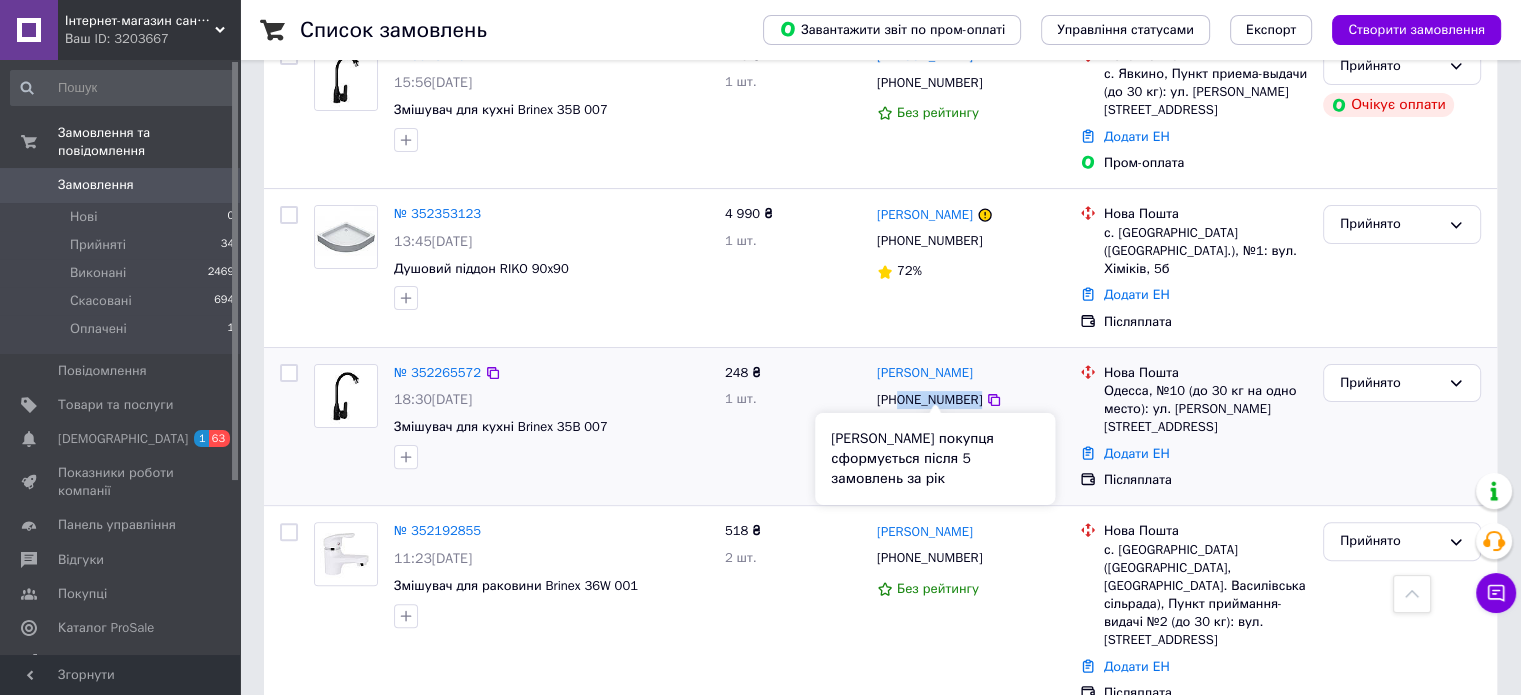 copy on "0684062067" 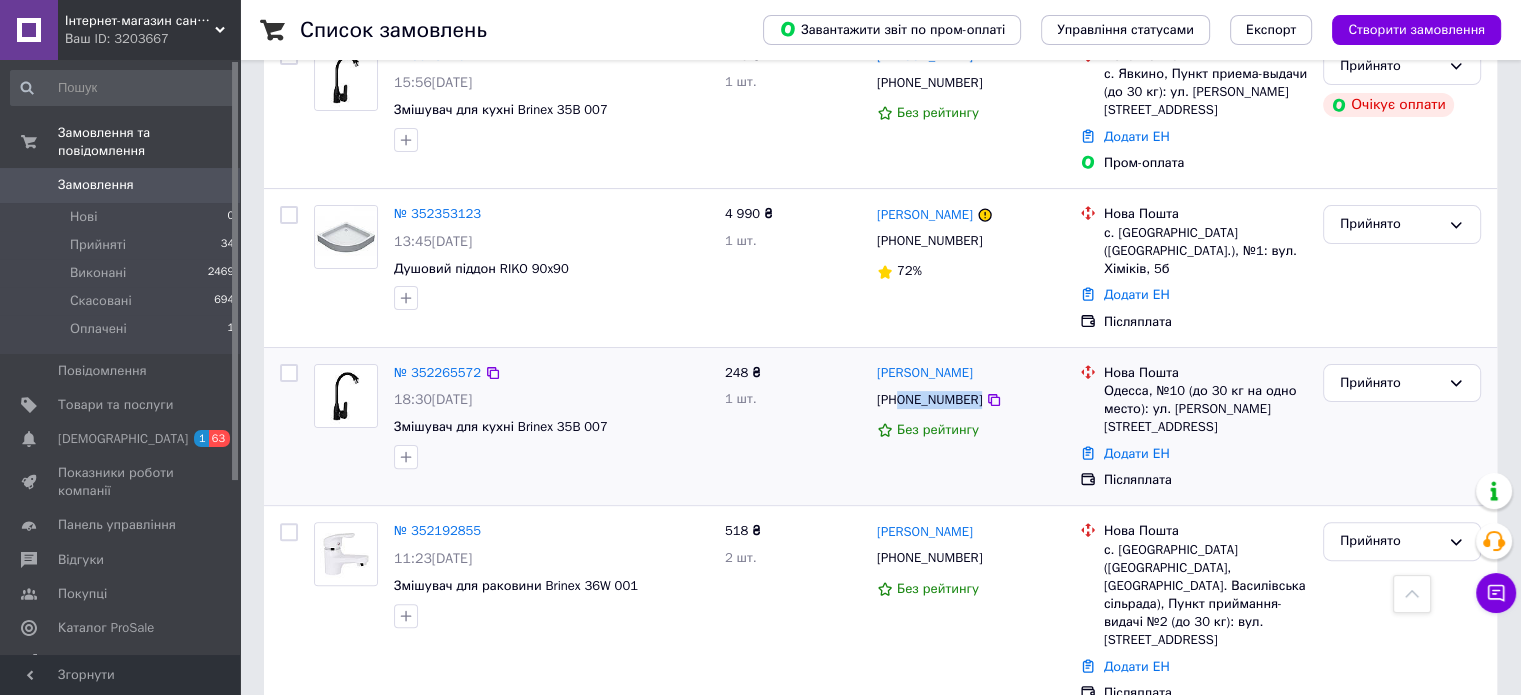 drag, startPoint x: 990, startPoint y: 333, endPoint x: 872, endPoint y: 332, distance: 118.004234 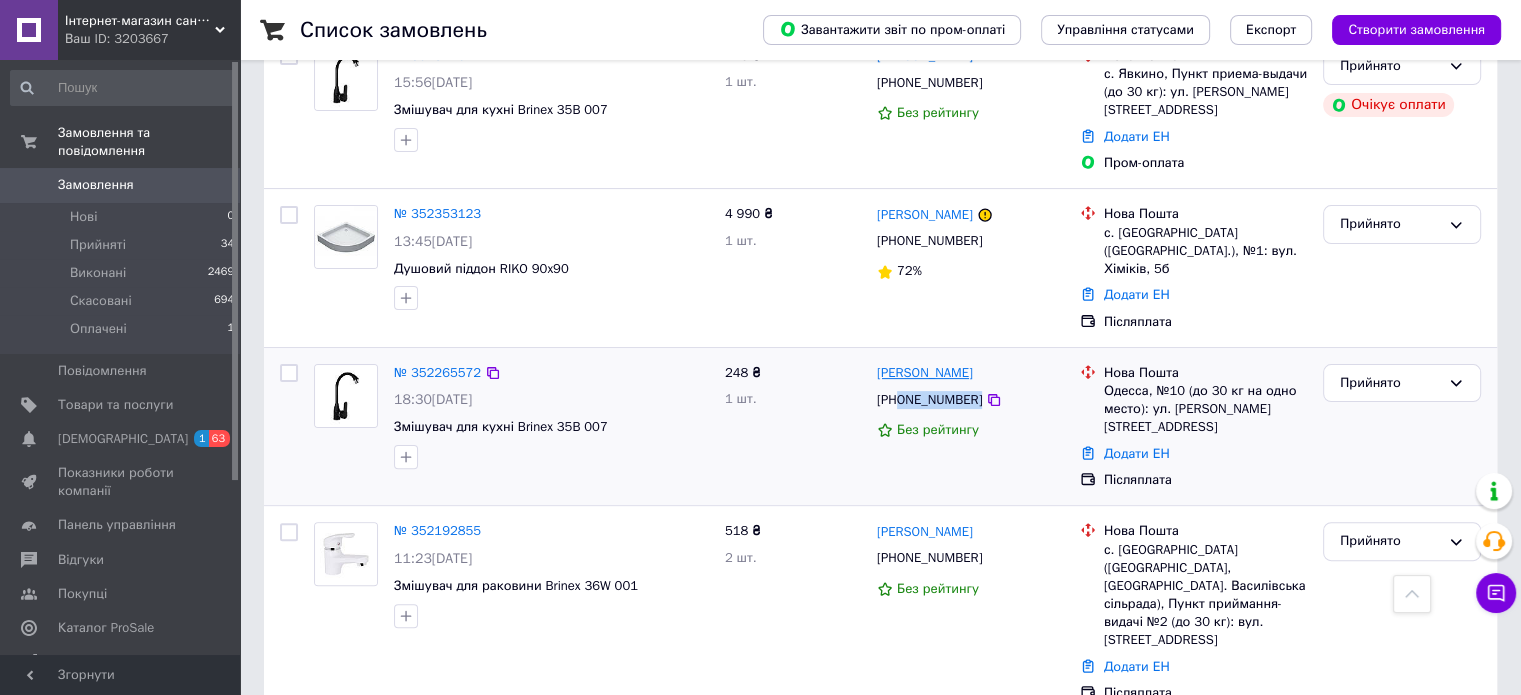 copy on "[PERSON_NAME]" 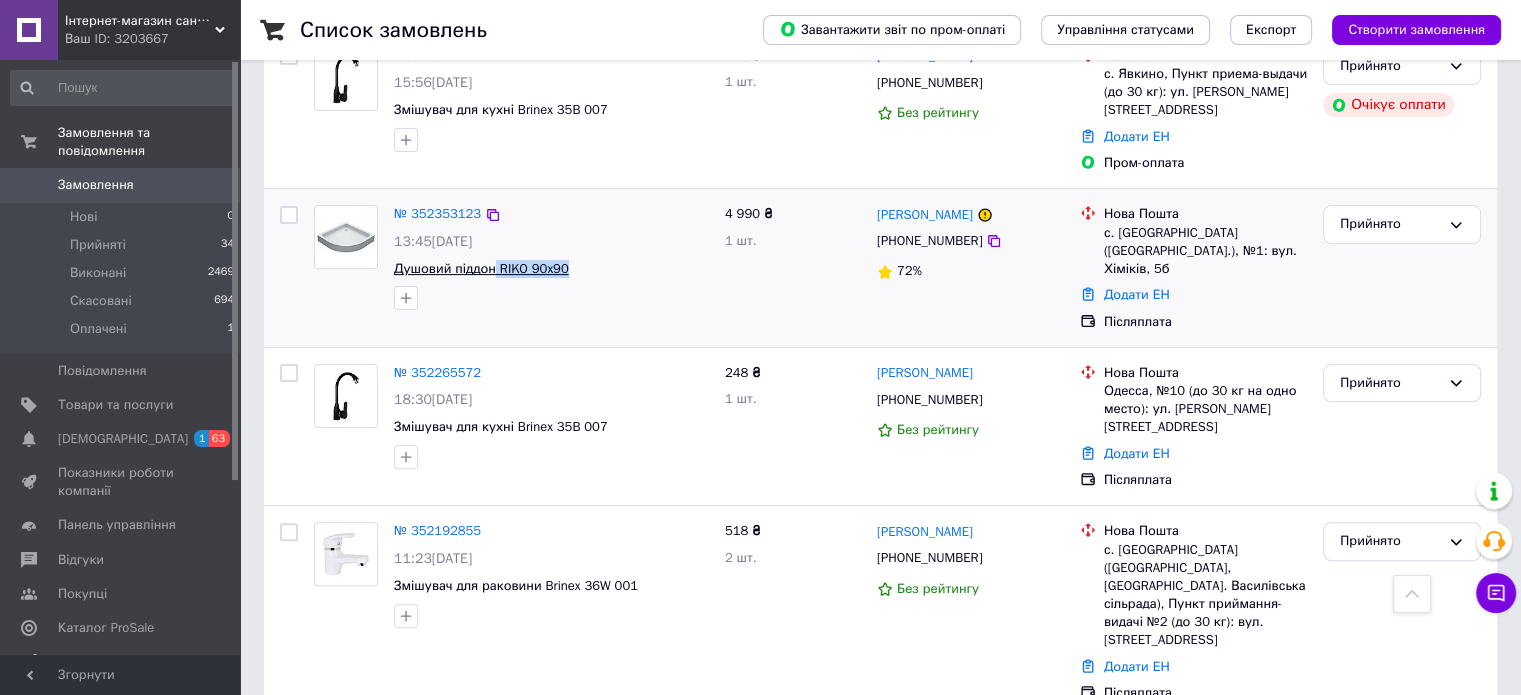 drag, startPoint x: 598, startPoint y: 249, endPoint x: 490, endPoint y: 254, distance: 108.11568 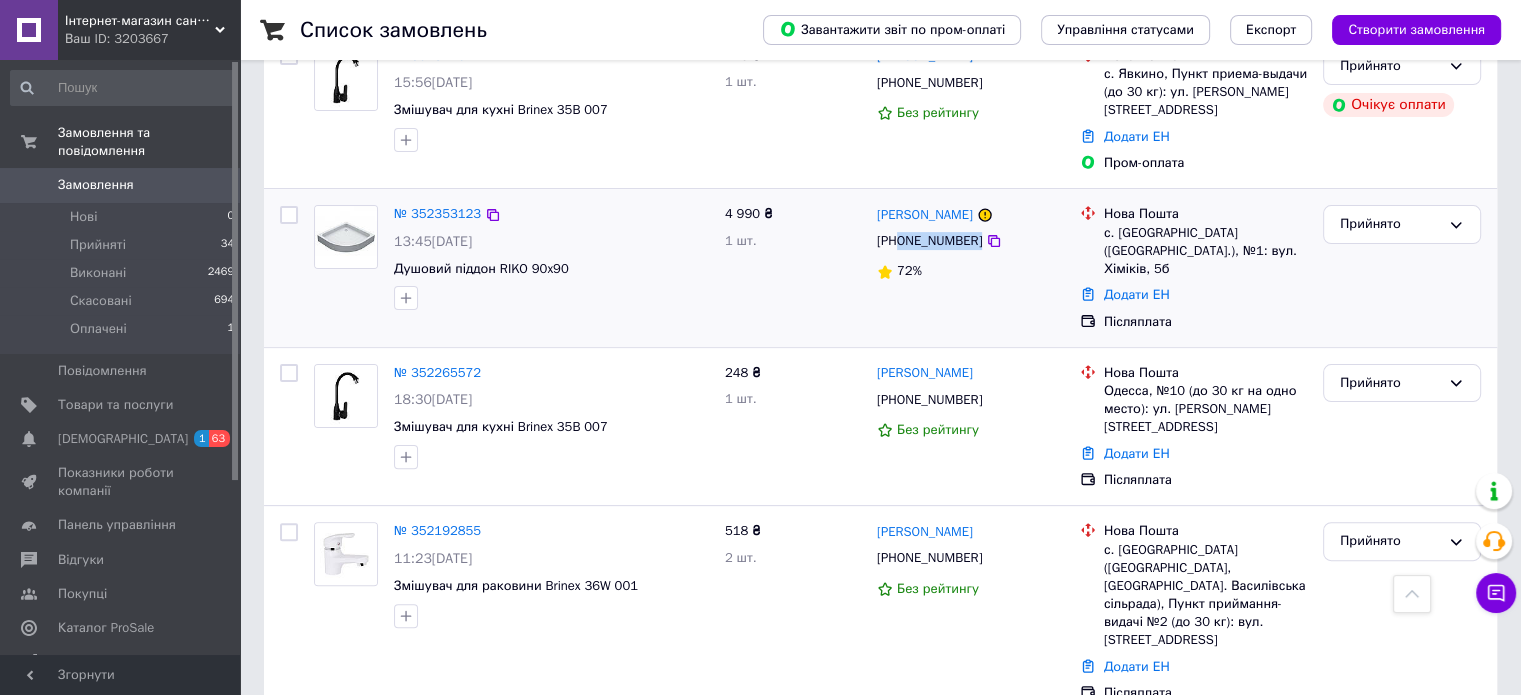 drag, startPoint x: 903, startPoint y: 219, endPoint x: 1000, endPoint y: 228, distance: 97.41663 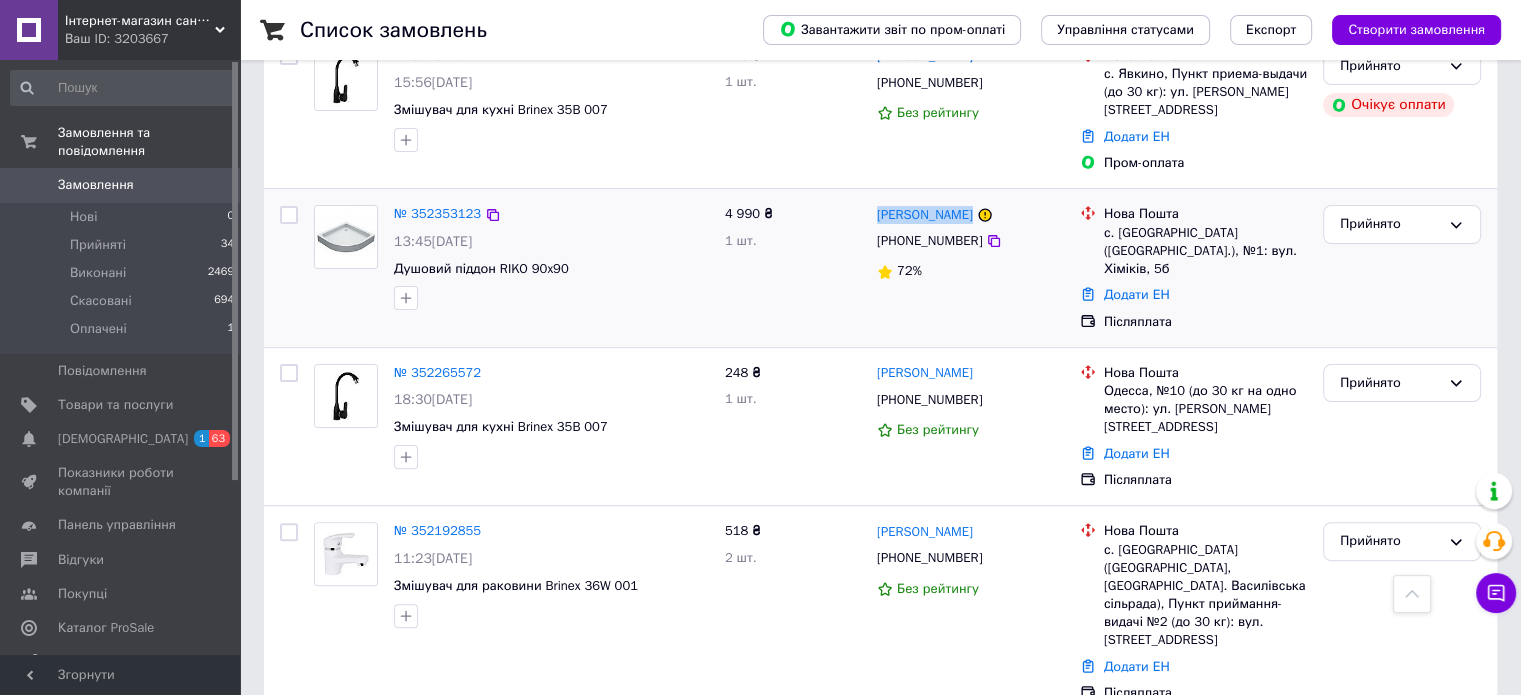 drag, startPoint x: 870, startPoint y: 191, endPoint x: 1069, endPoint y: 200, distance: 199.20341 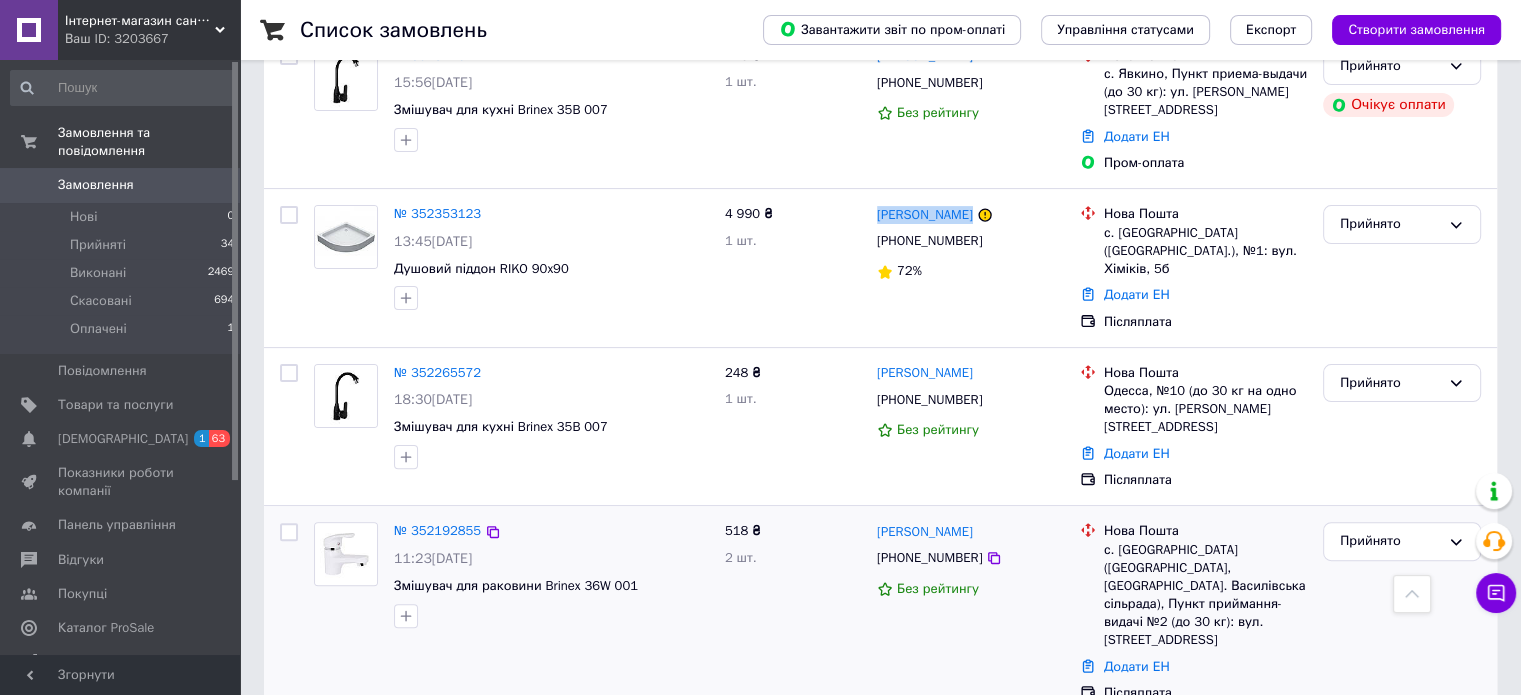scroll, scrollTop: 400, scrollLeft: 0, axis: vertical 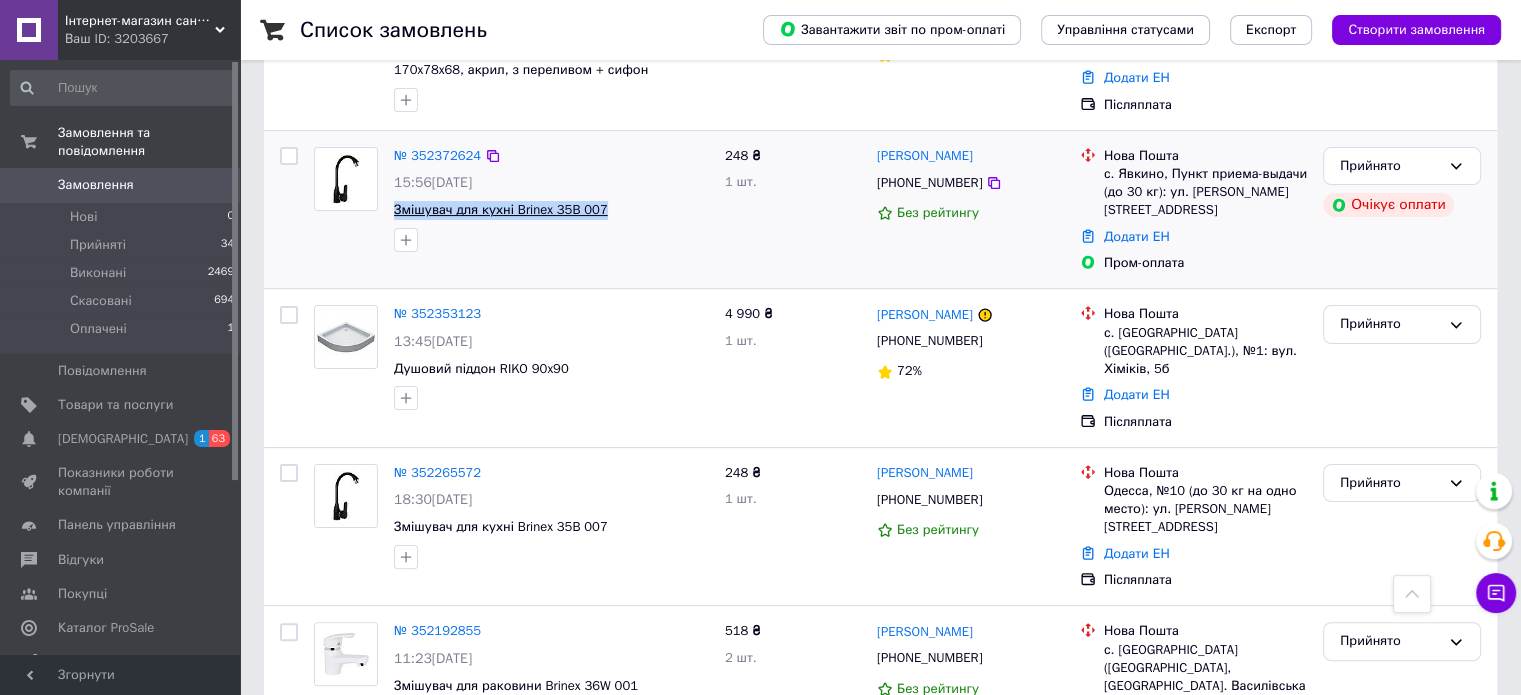 drag, startPoint x: 610, startPoint y: 209, endPoint x: 394, endPoint y: 204, distance: 216.05786 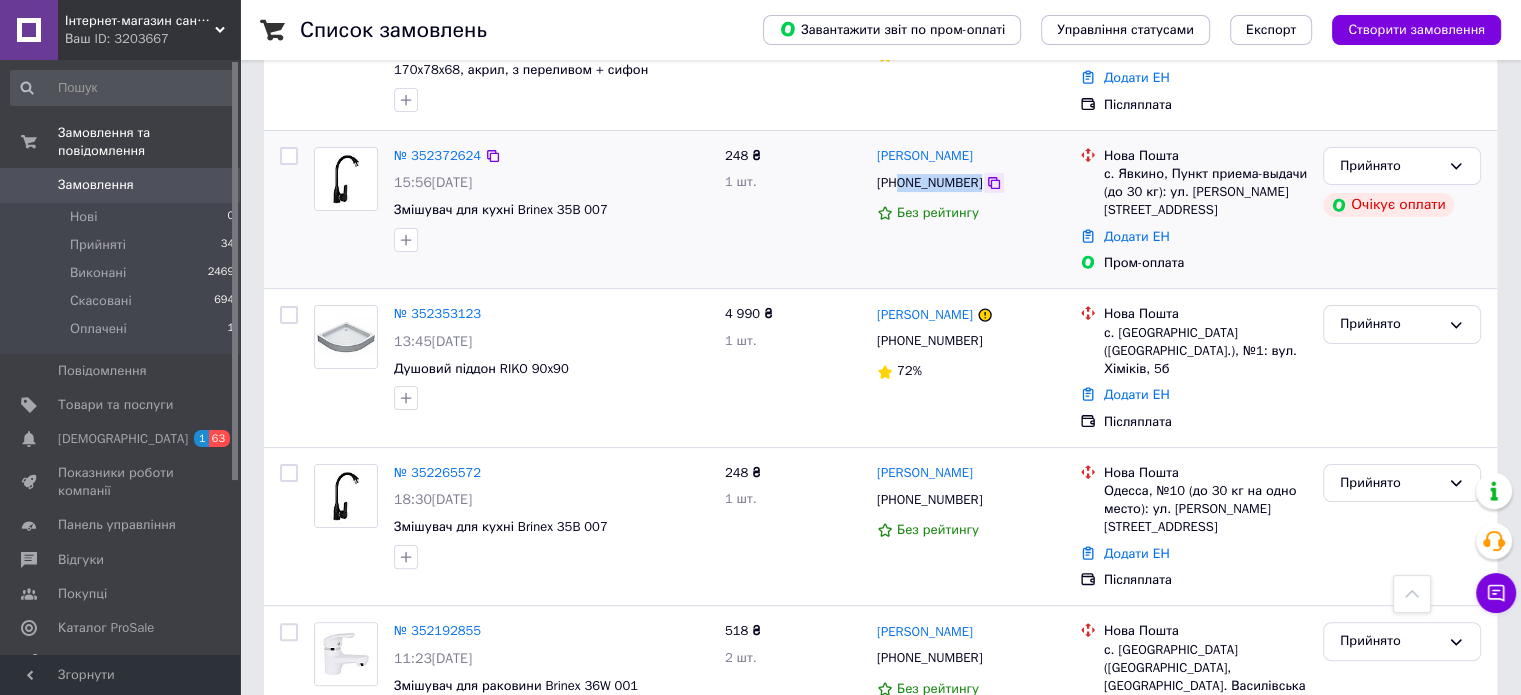 drag, startPoint x: 897, startPoint y: 183, endPoint x: 973, endPoint y: 180, distance: 76.05919 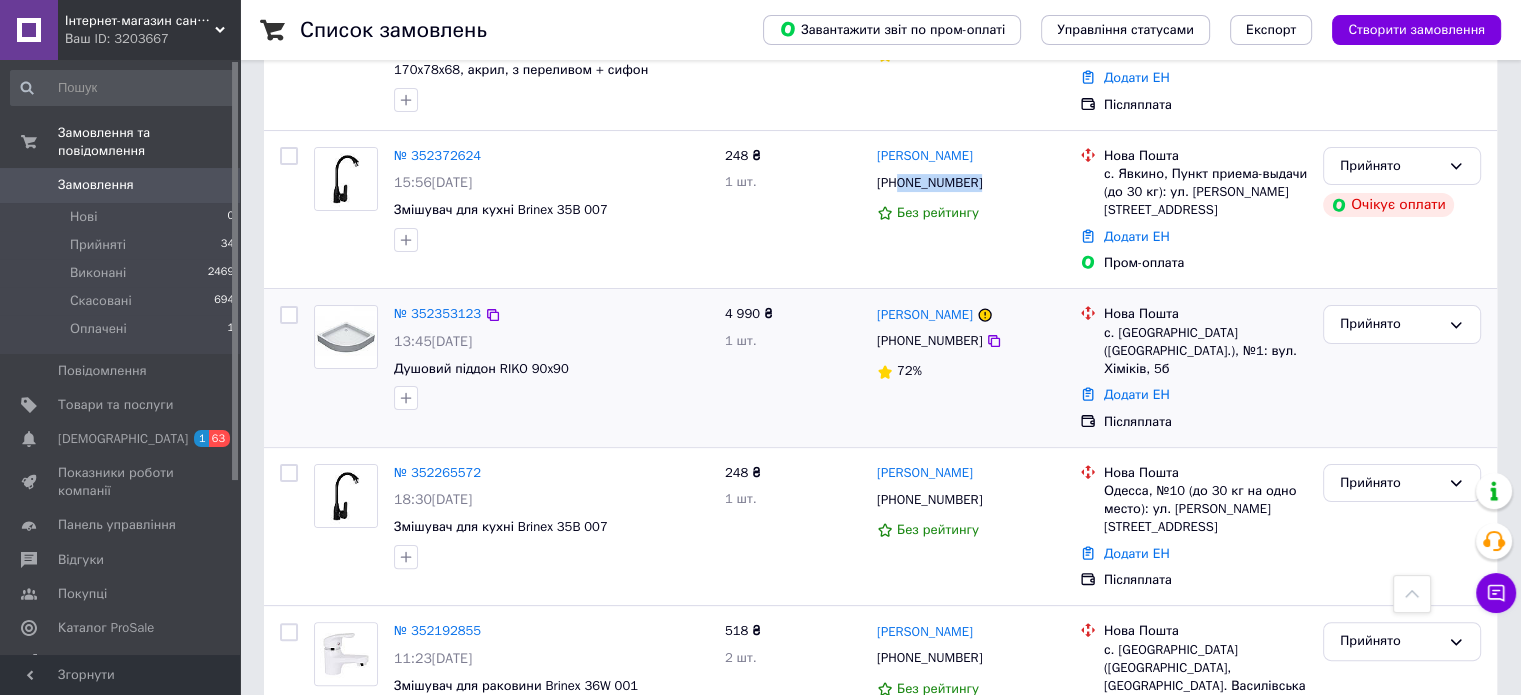 copy on "0980434120" 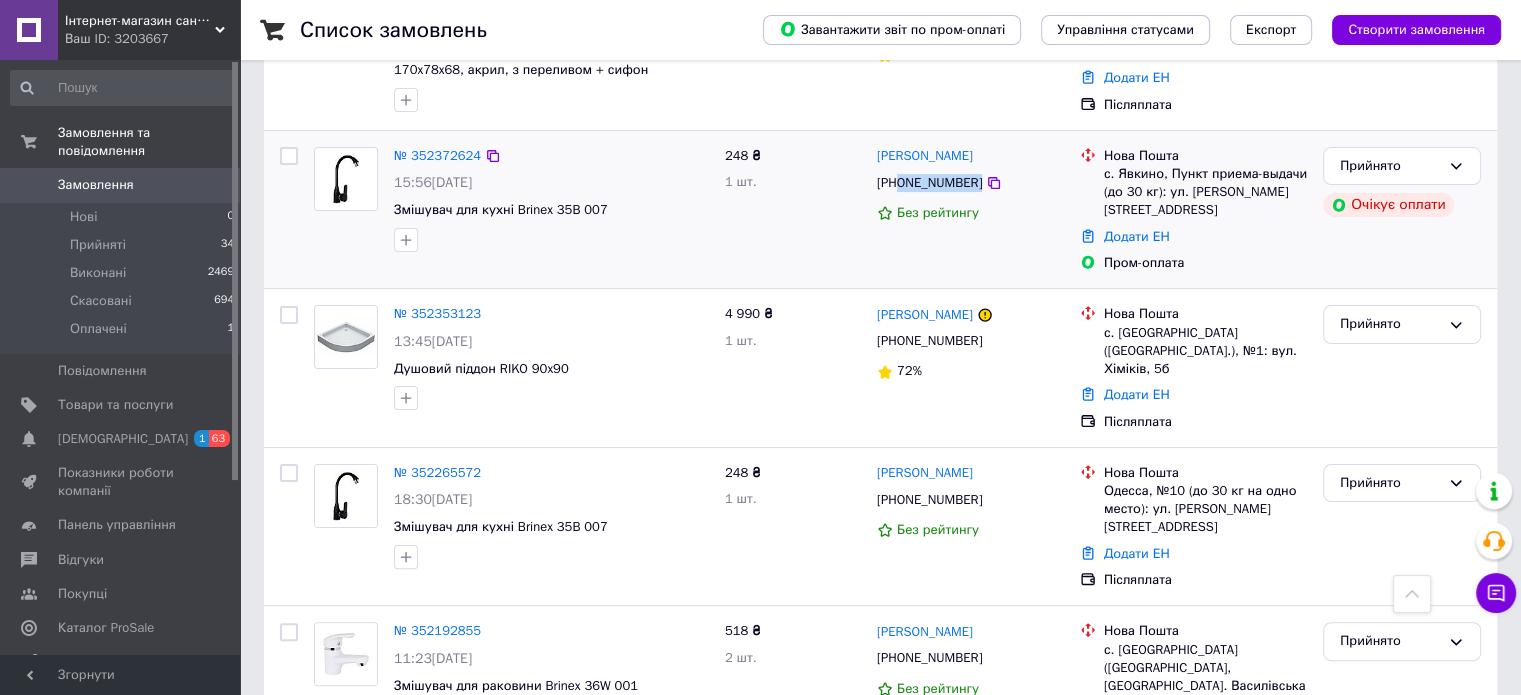 drag, startPoint x: 999, startPoint y: 161, endPoint x: 870, endPoint y: 155, distance: 129.13947 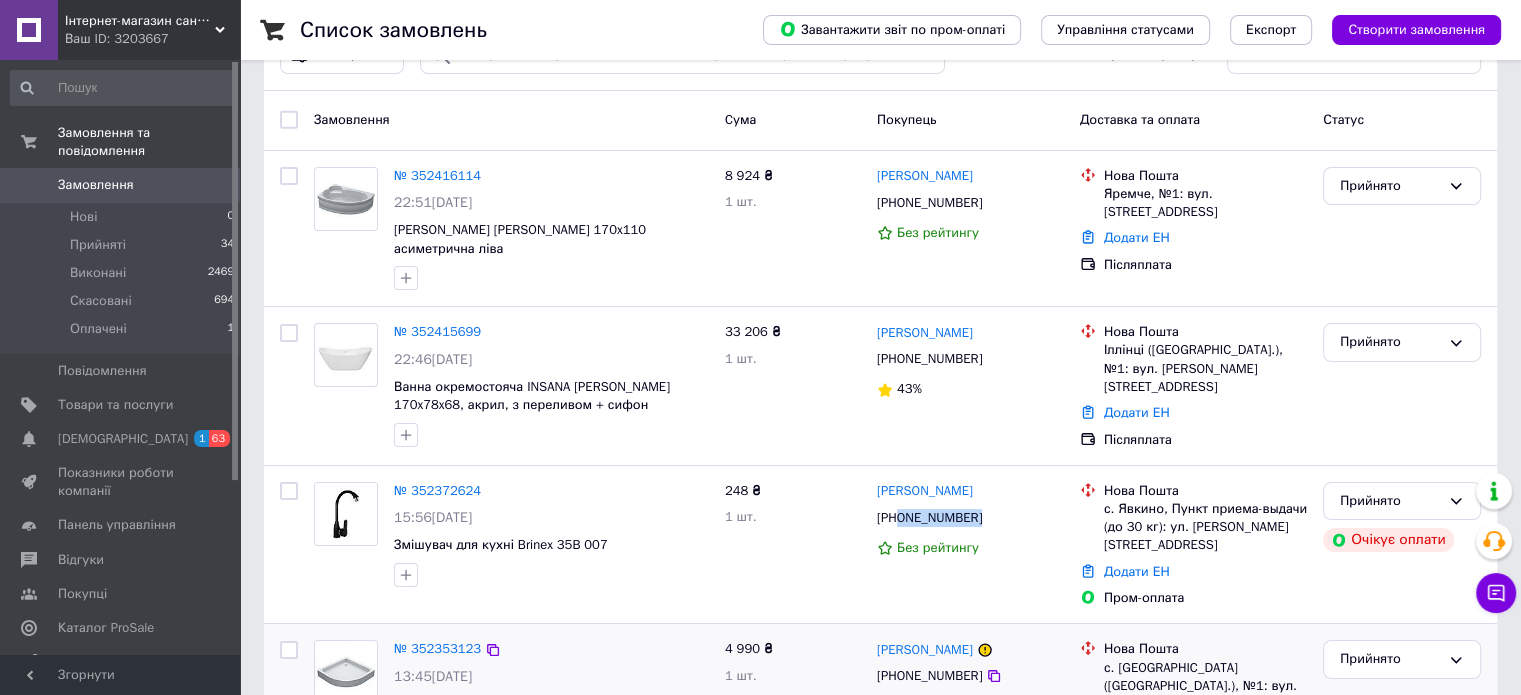 scroll, scrollTop: 0, scrollLeft: 0, axis: both 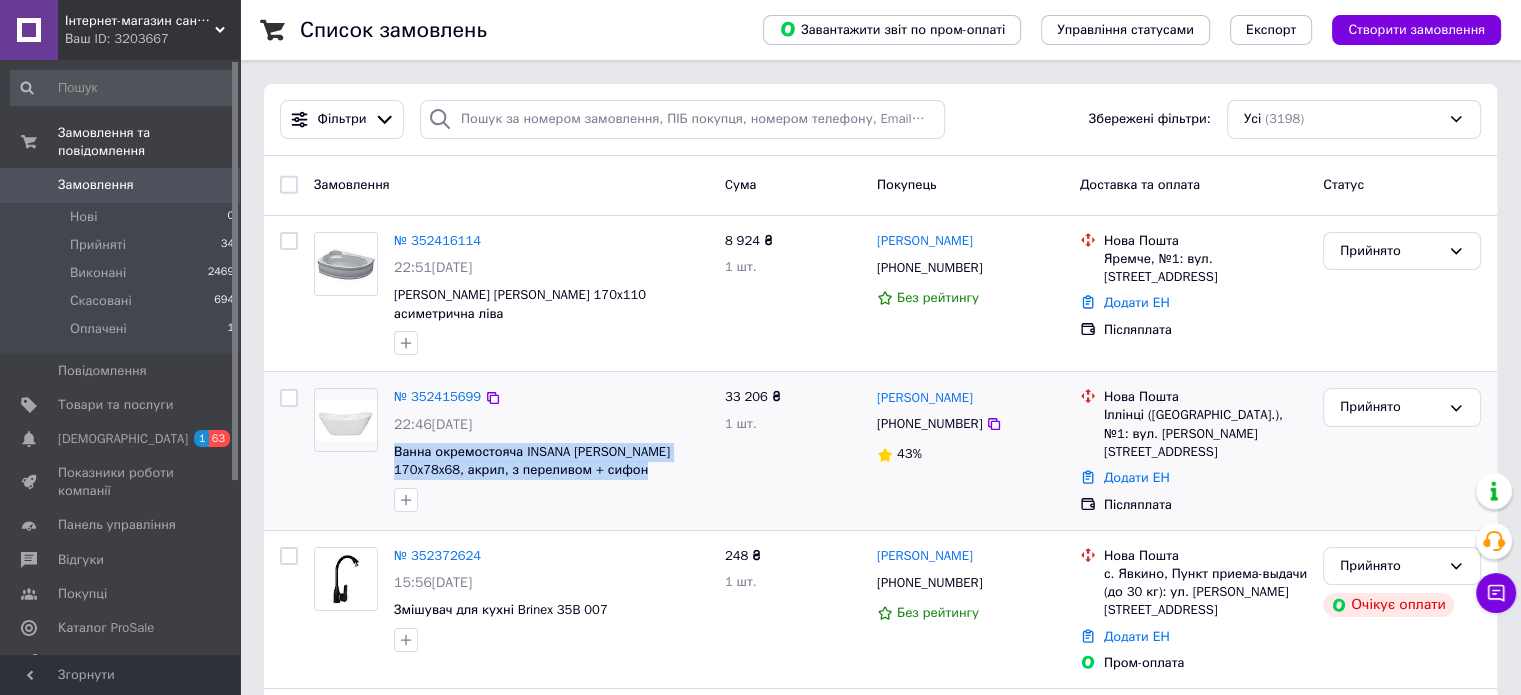 drag, startPoint x: 589, startPoint y: 482, endPoint x: 390, endPoint y: 455, distance: 200.8233 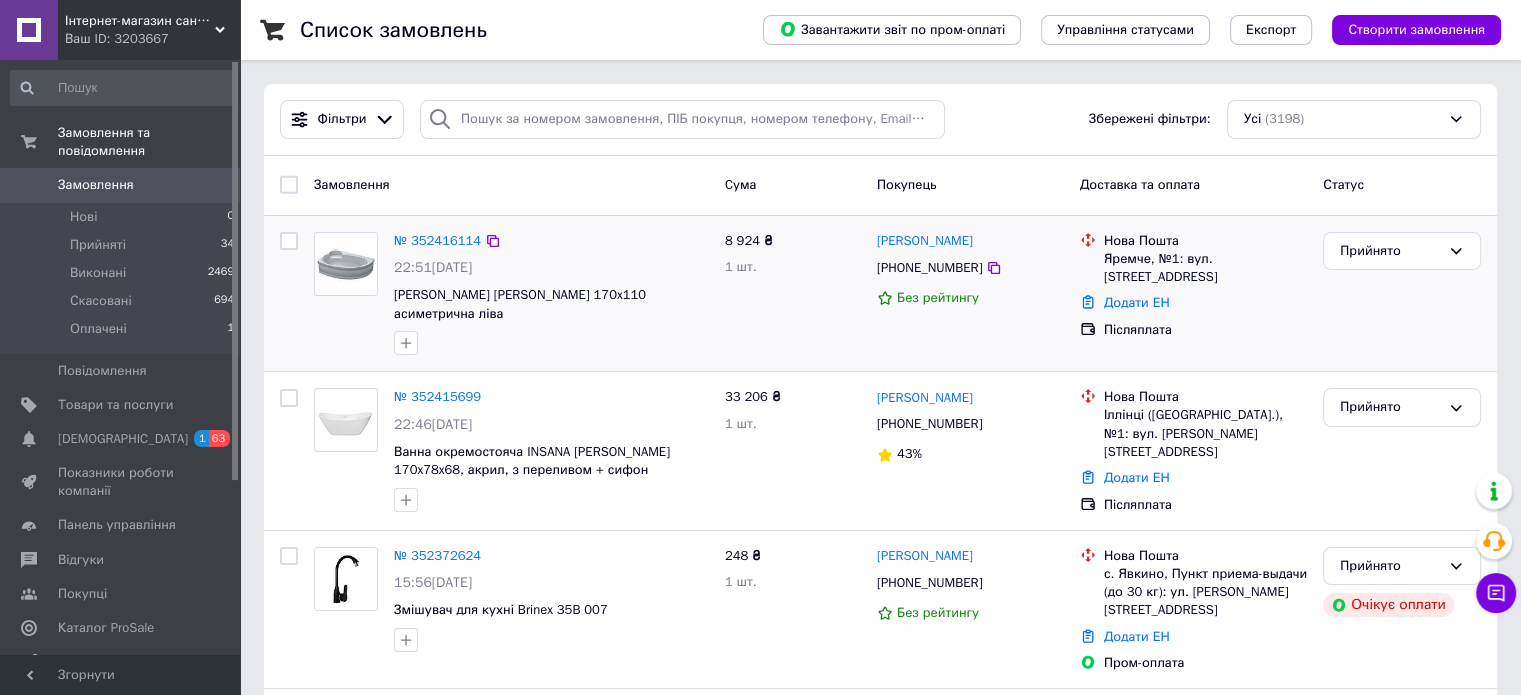 click at bounding box center [551, 343] 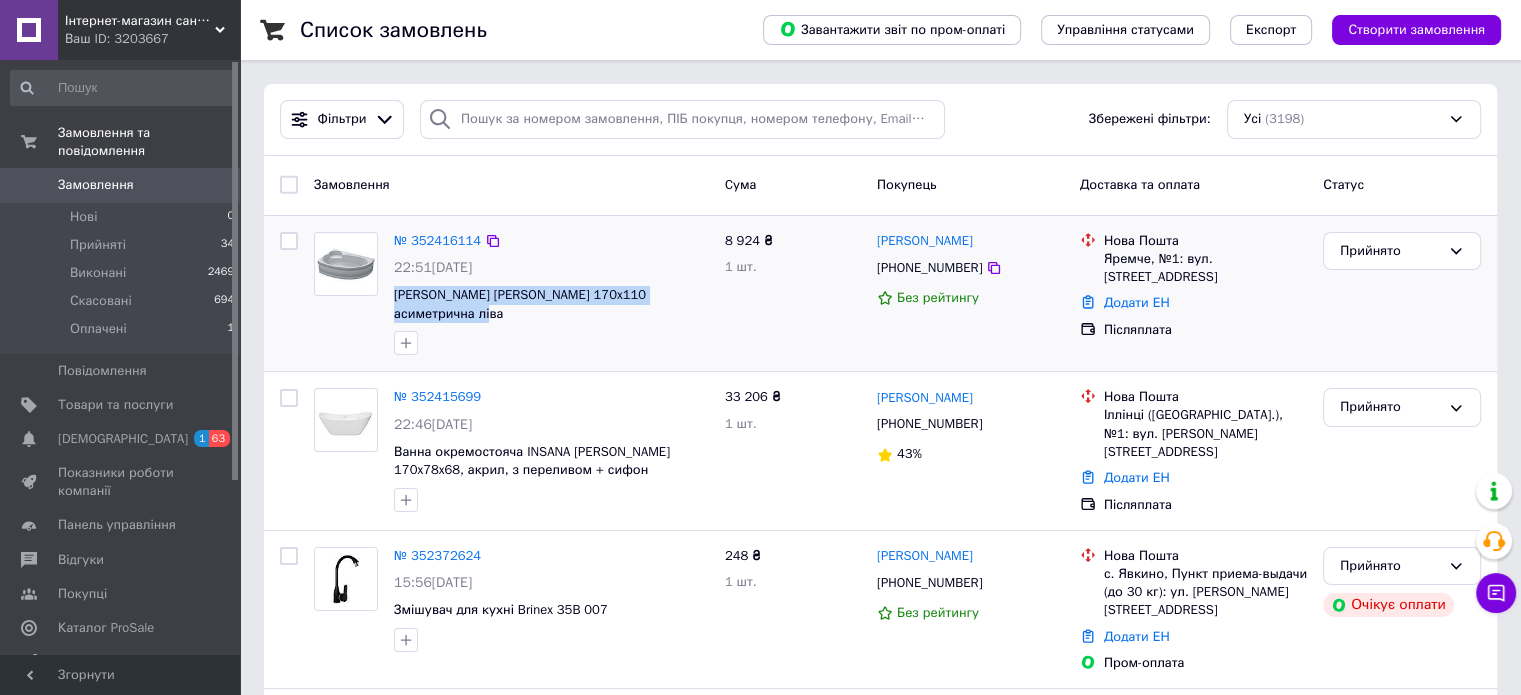 drag, startPoint x: 428, startPoint y: 319, endPoint x: 390, endPoint y: 306, distance: 40.16217 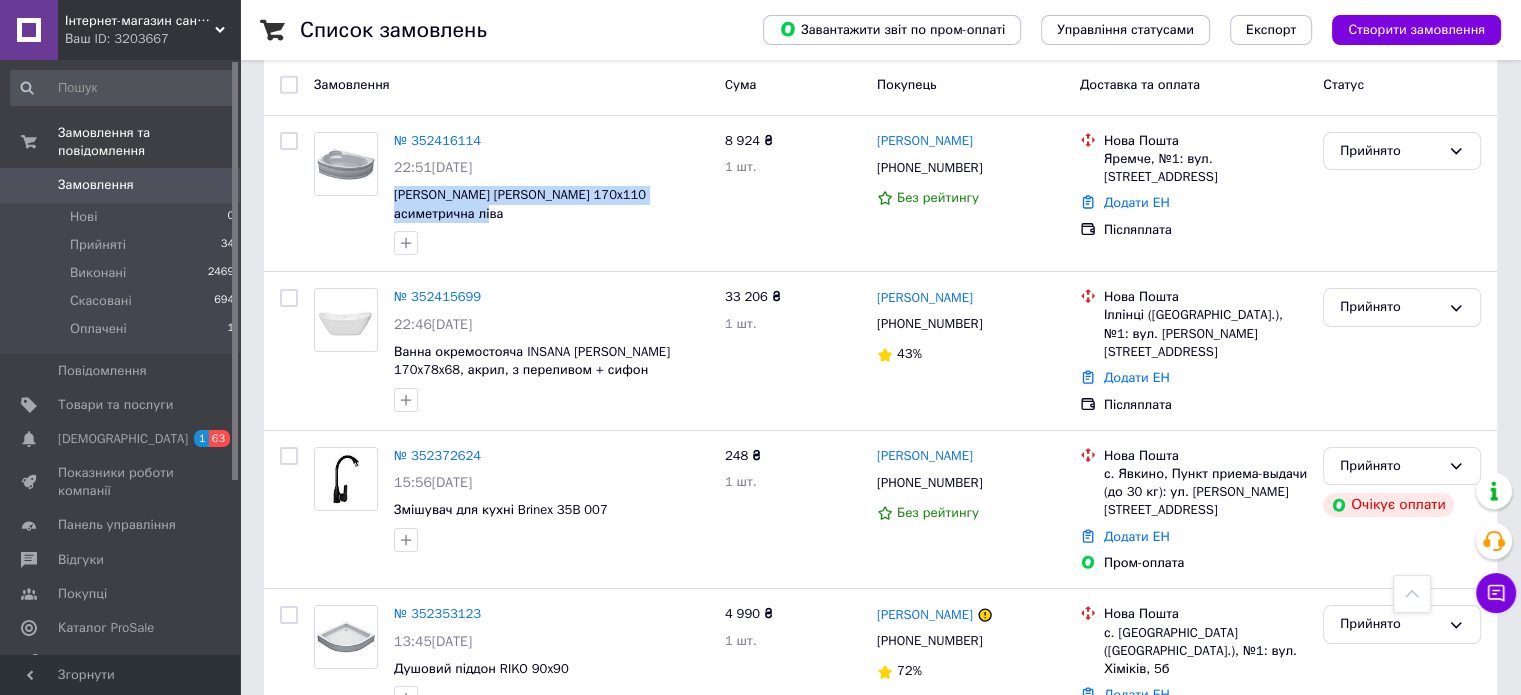 scroll, scrollTop: 0, scrollLeft: 0, axis: both 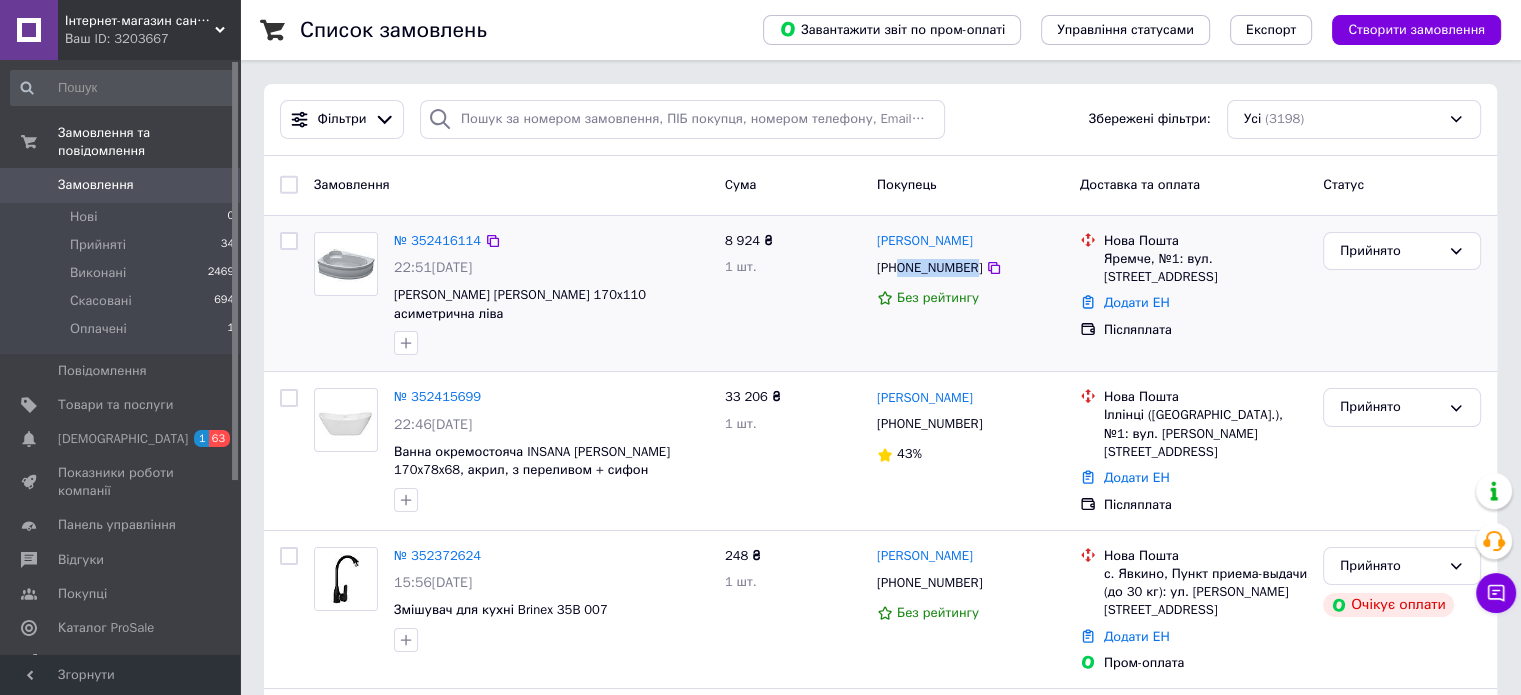 drag, startPoint x: 901, startPoint y: 270, endPoint x: 970, endPoint y: 270, distance: 69 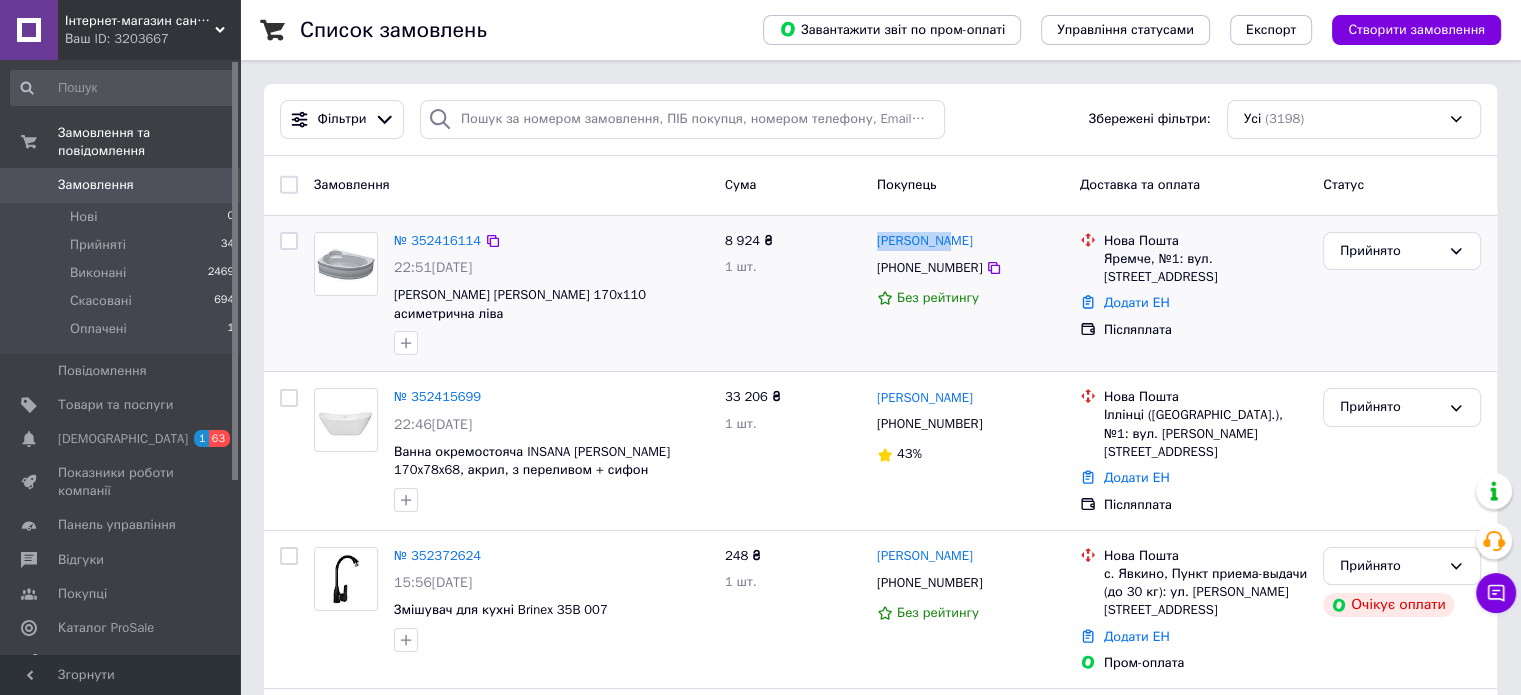 drag, startPoint x: 955, startPoint y: 238, endPoint x: 869, endPoint y: 238, distance: 86 